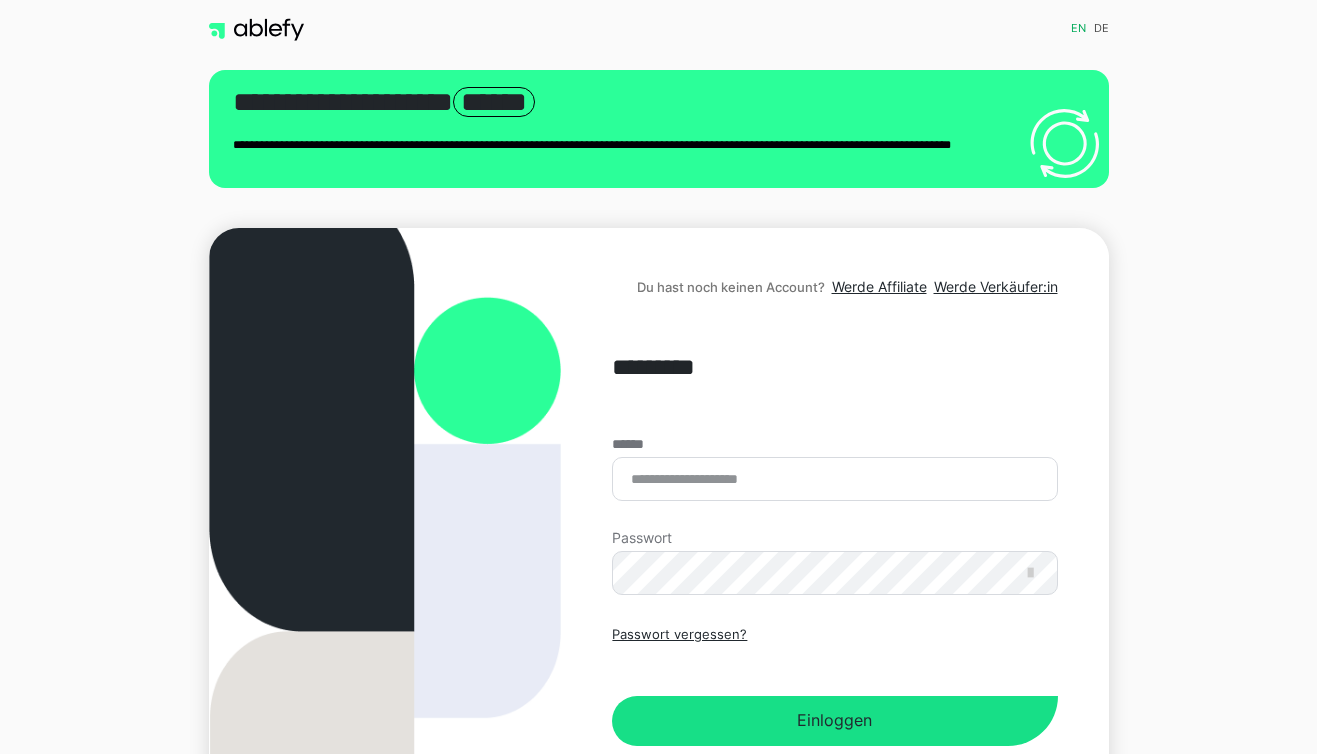 scroll, scrollTop: 0, scrollLeft: 0, axis: both 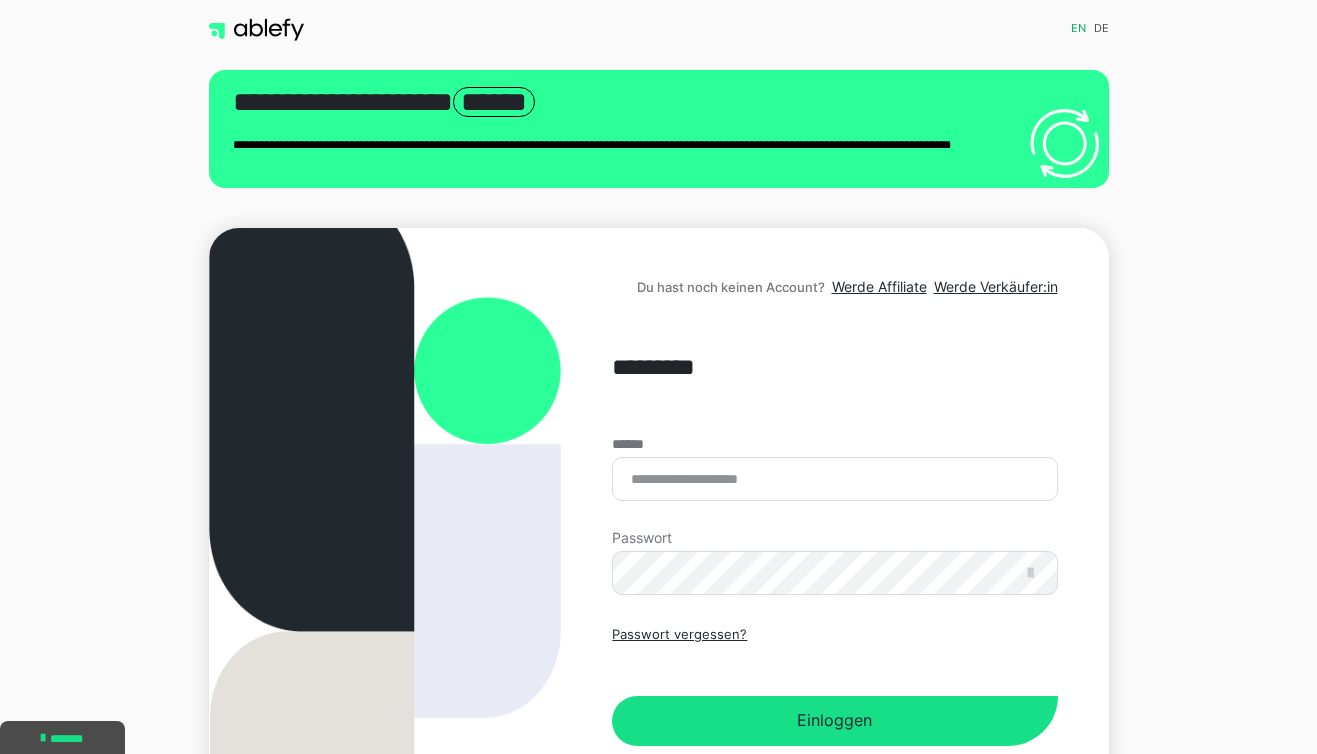 click 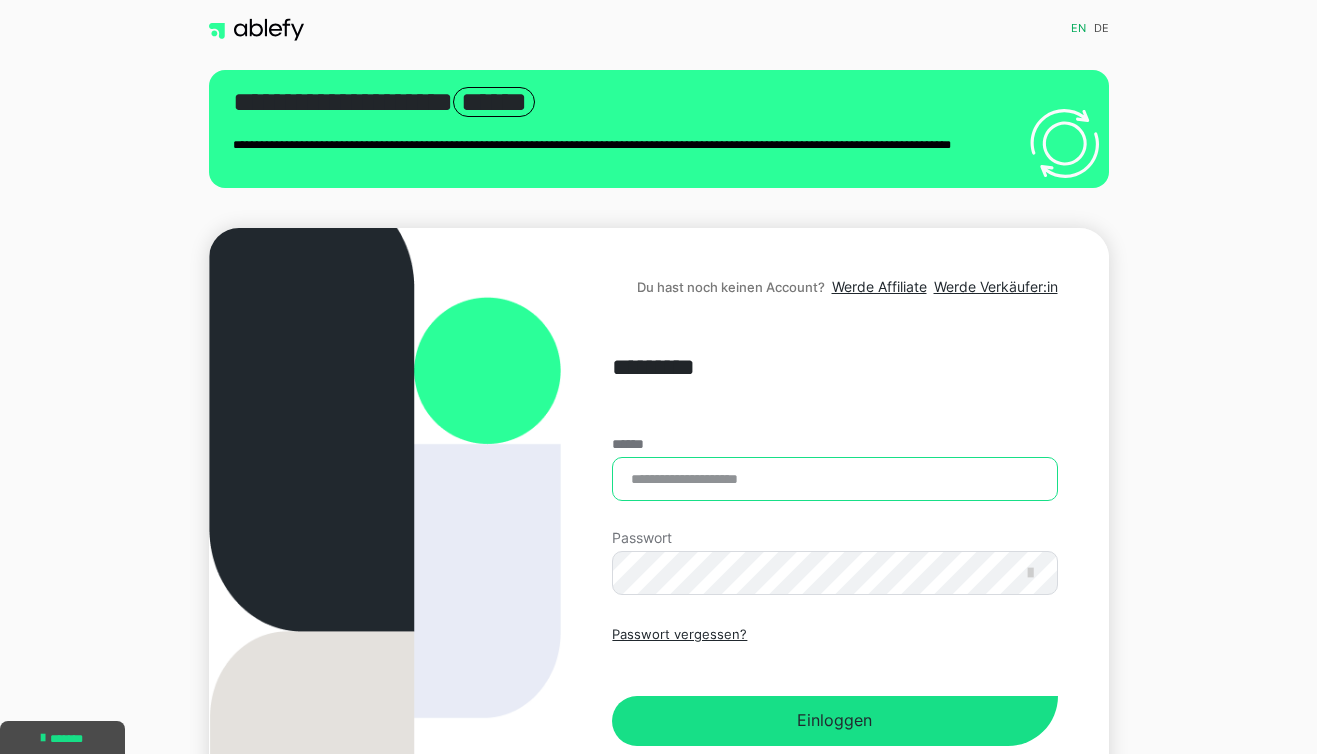type on "**********" 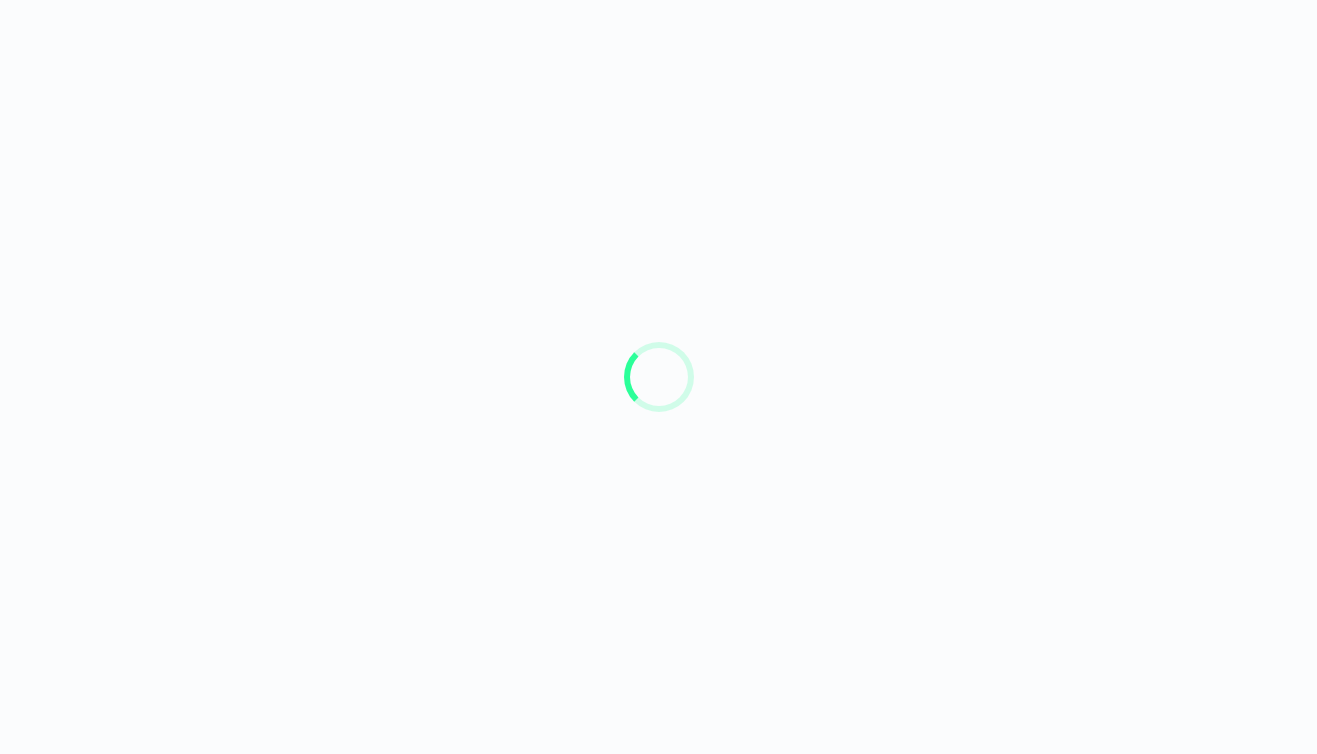 scroll, scrollTop: 0, scrollLeft: 0, axis: both 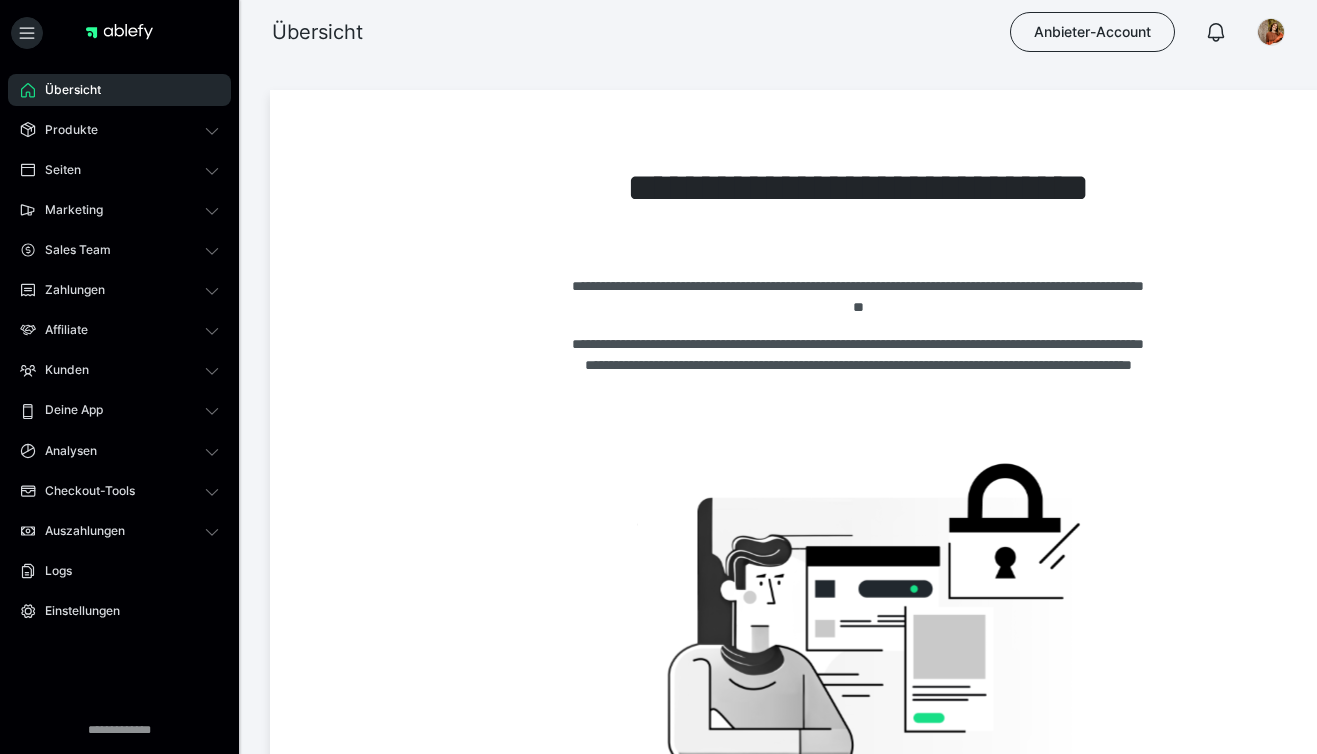 click 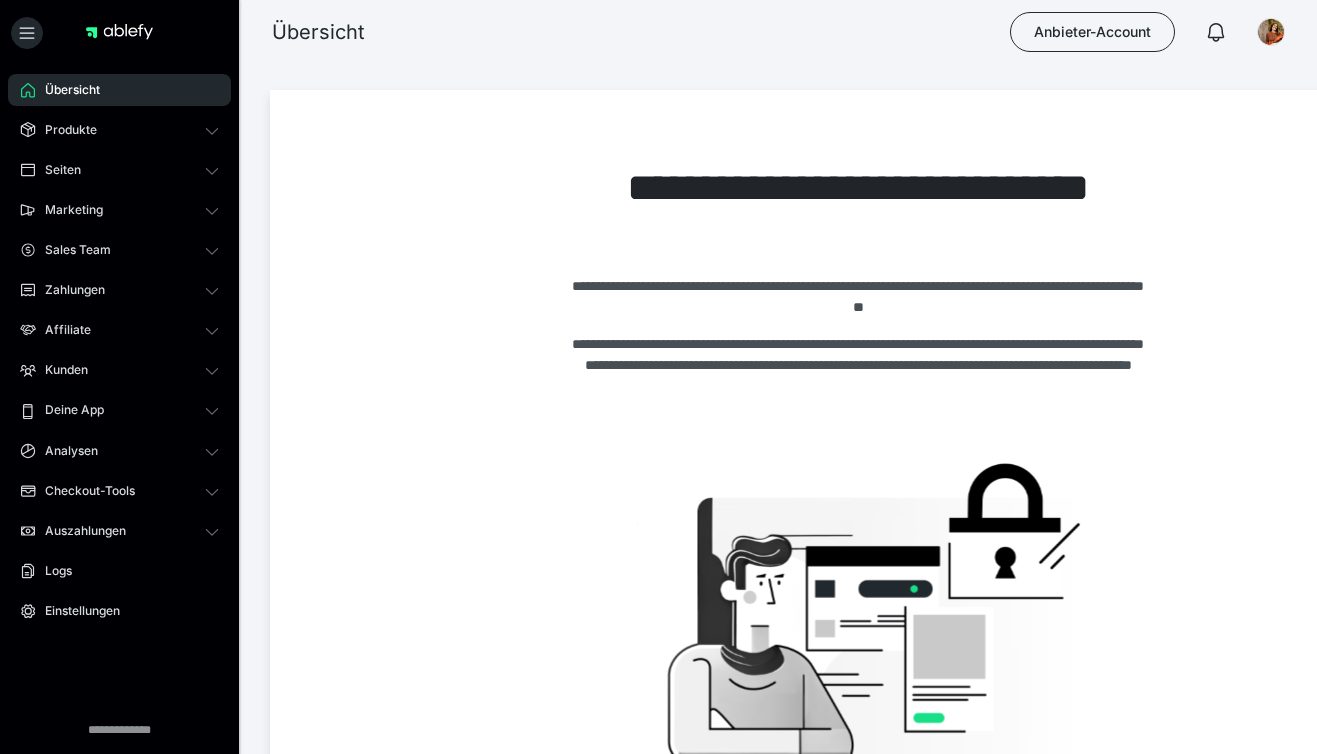 scroll, scrollTop: 0, scrollLeft: 0, axis: both 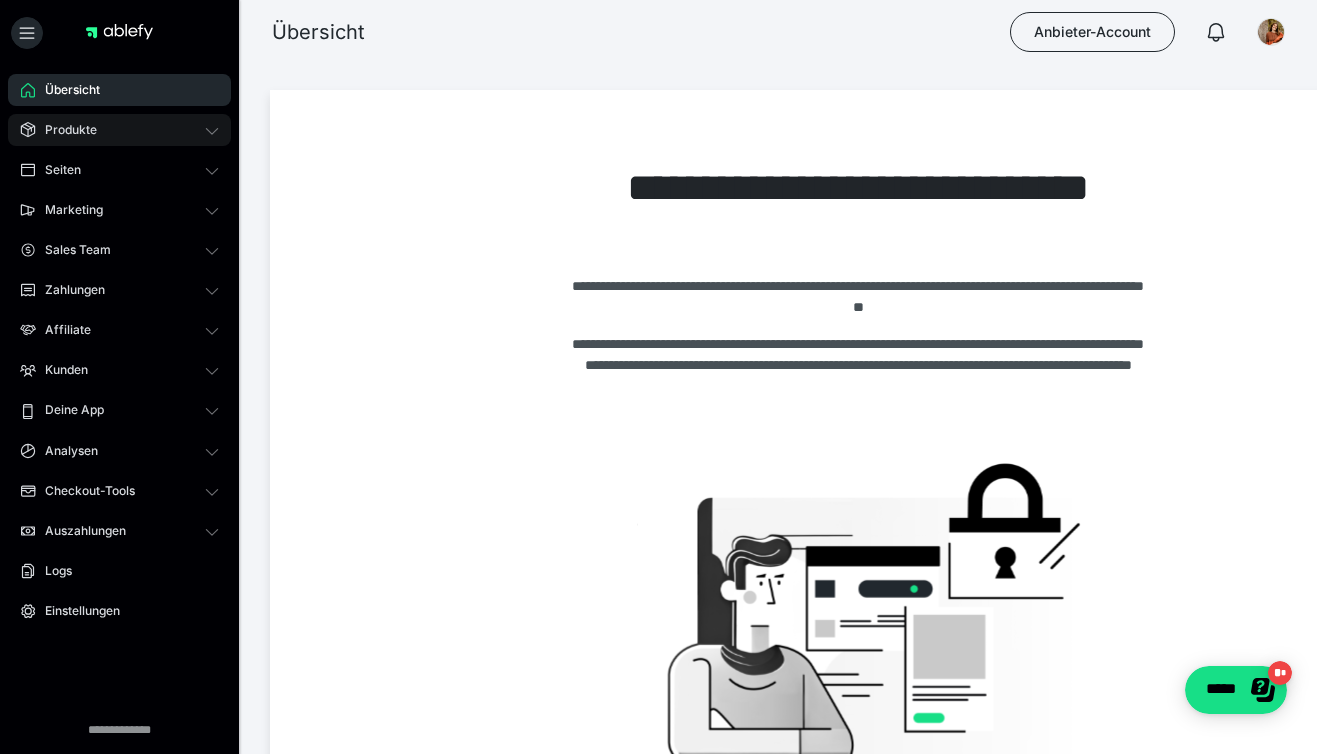 click on "Produkte" at bounding box center [64, 130] 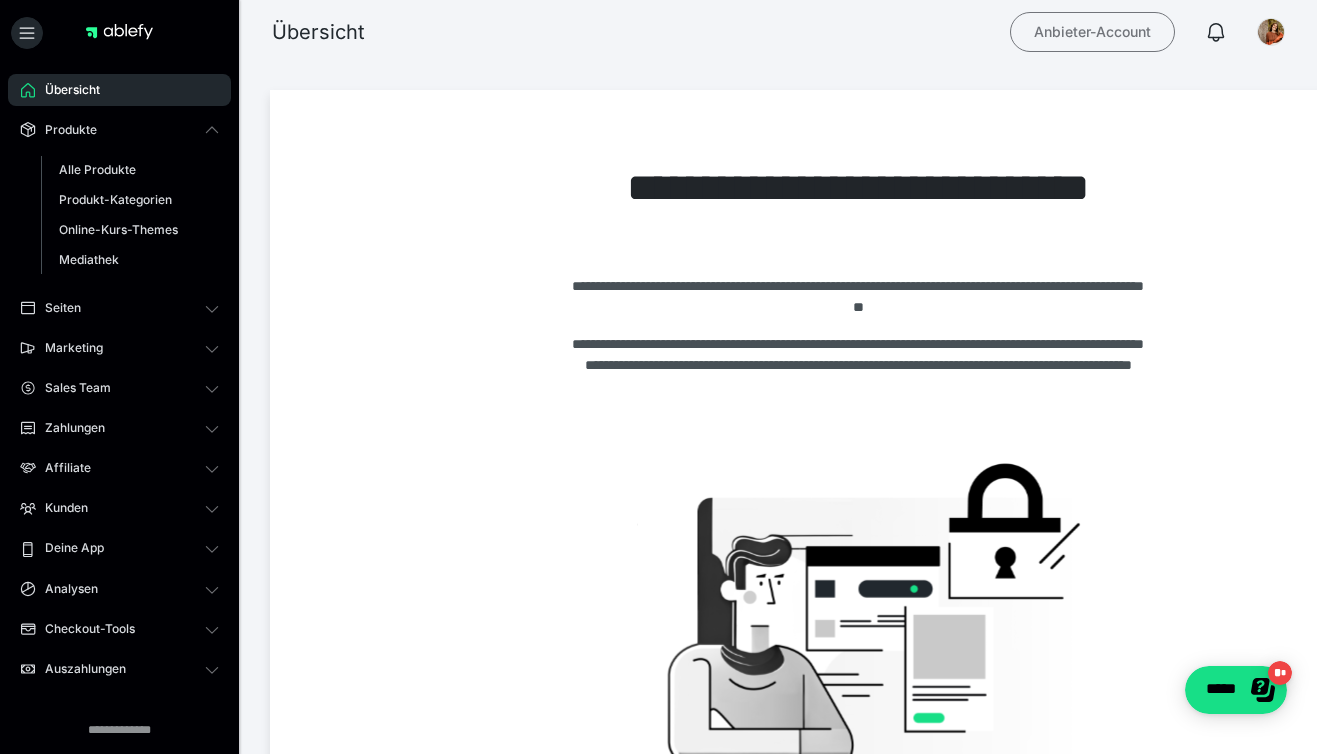 click on "Anbieter-Account" at bounding box center [1092, 32] 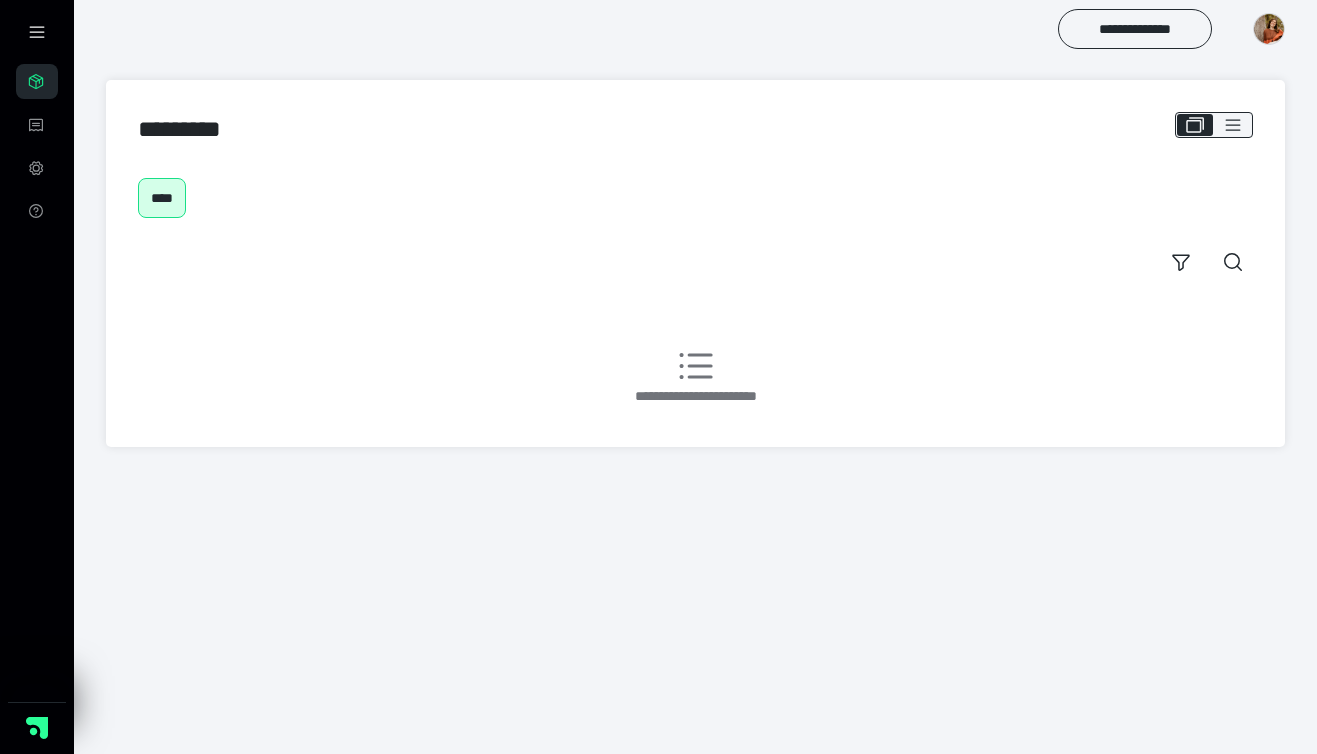 scroll, scrollTop: 0, scrollLeft: 0, axis: both 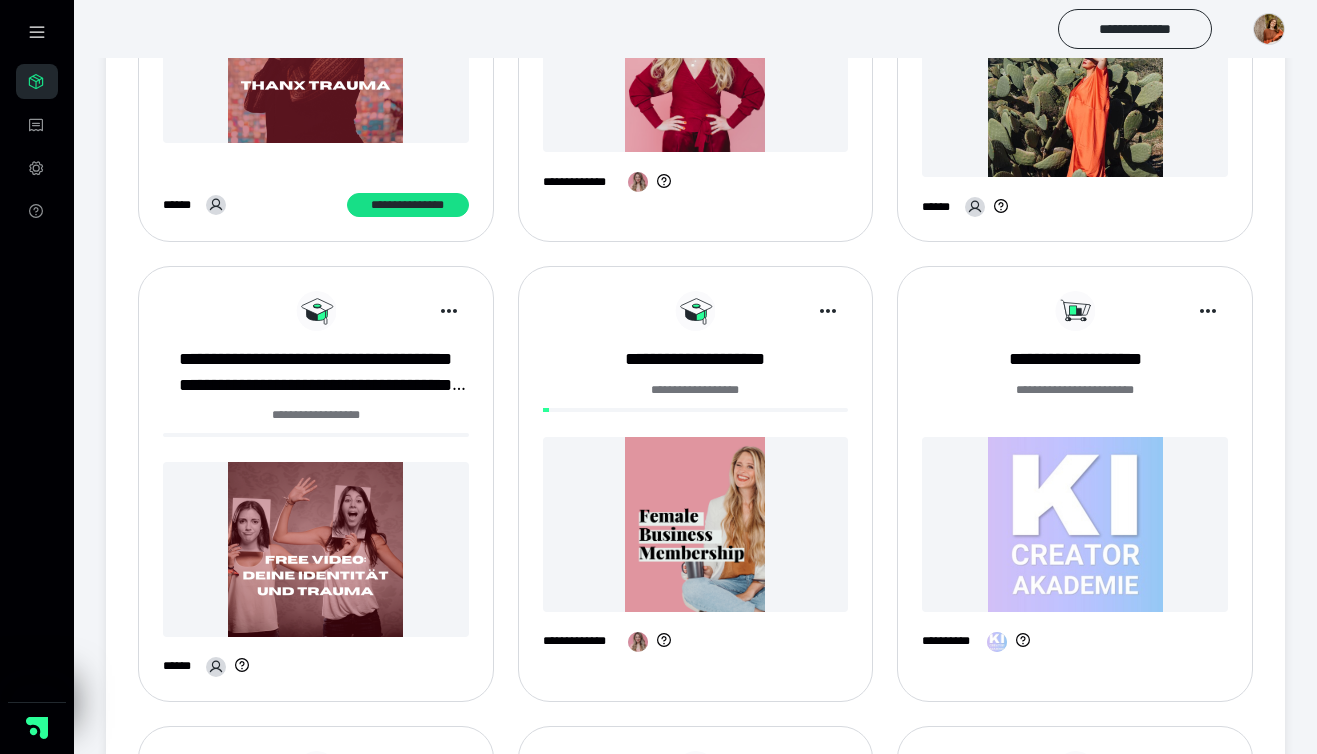 click at bounding box center [696, 524] 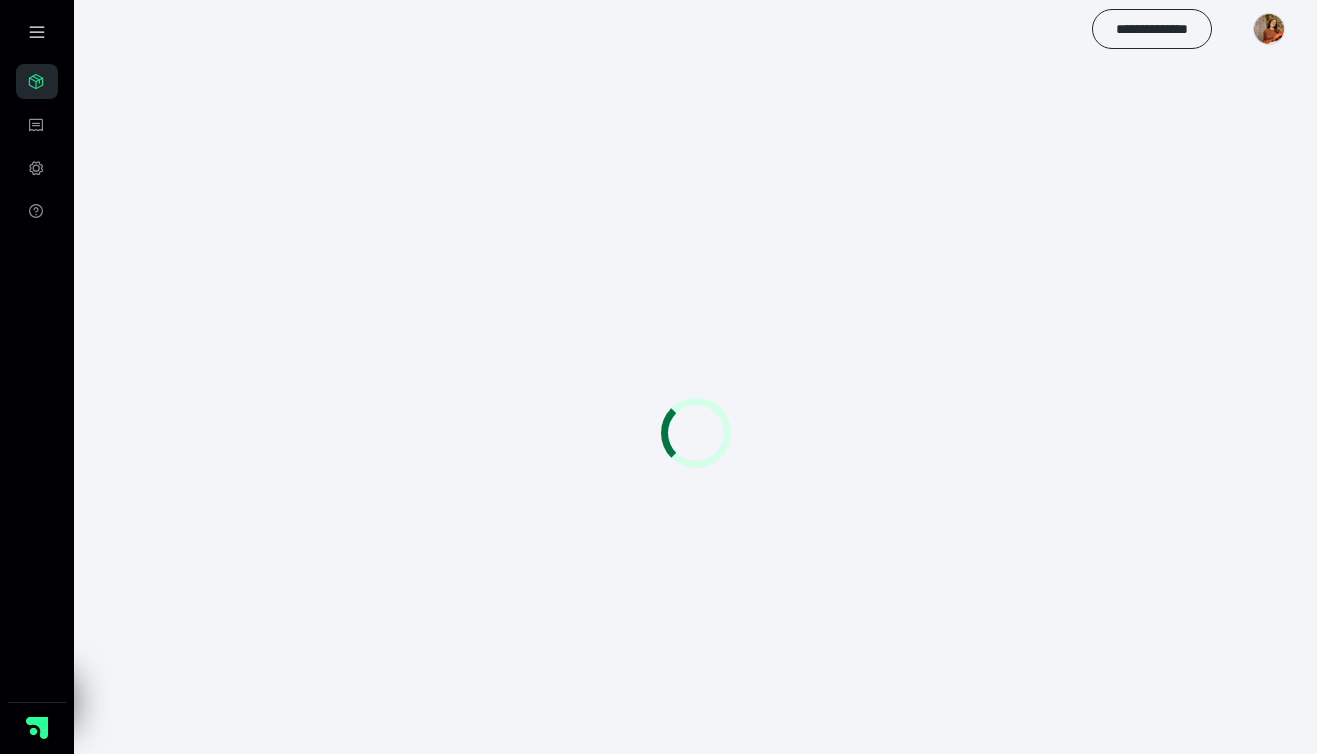 scroll, scrollTop: 0, scrollLeft: 0, axis: both 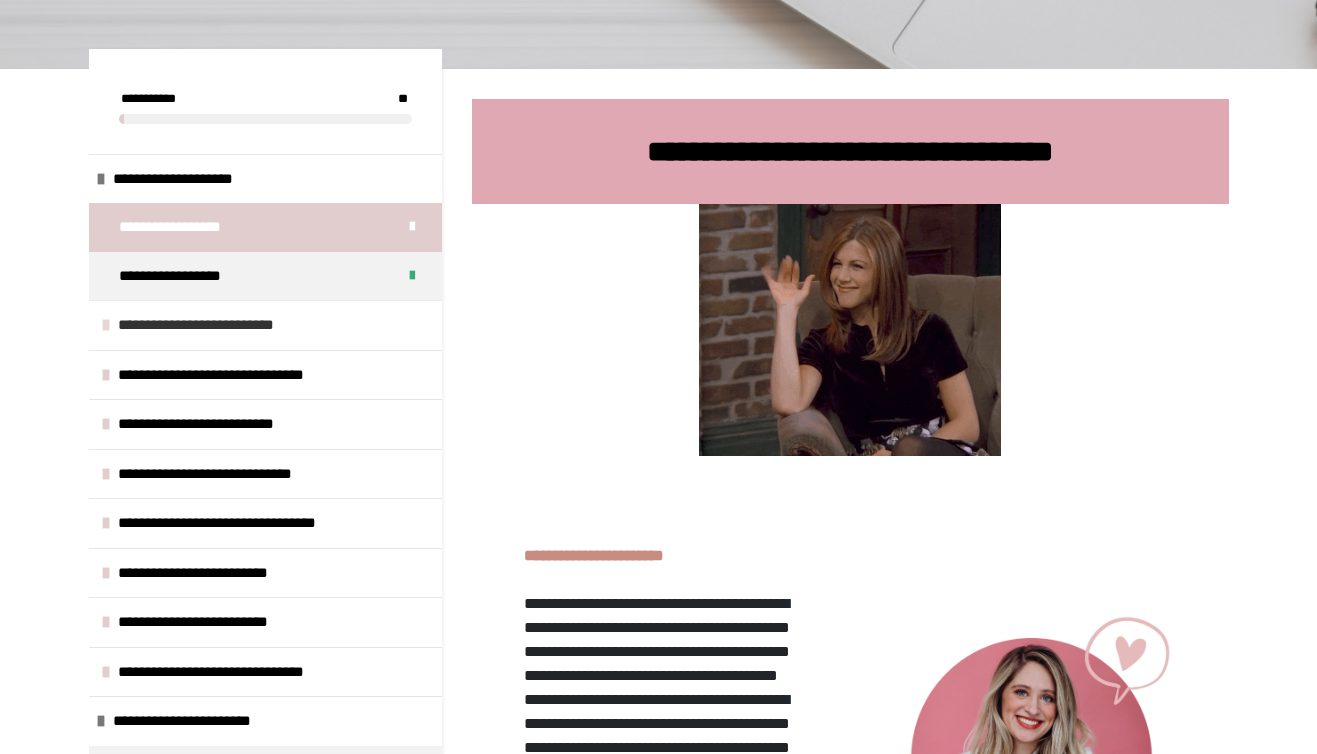 click on "**********" at bounding box center [210, 325] 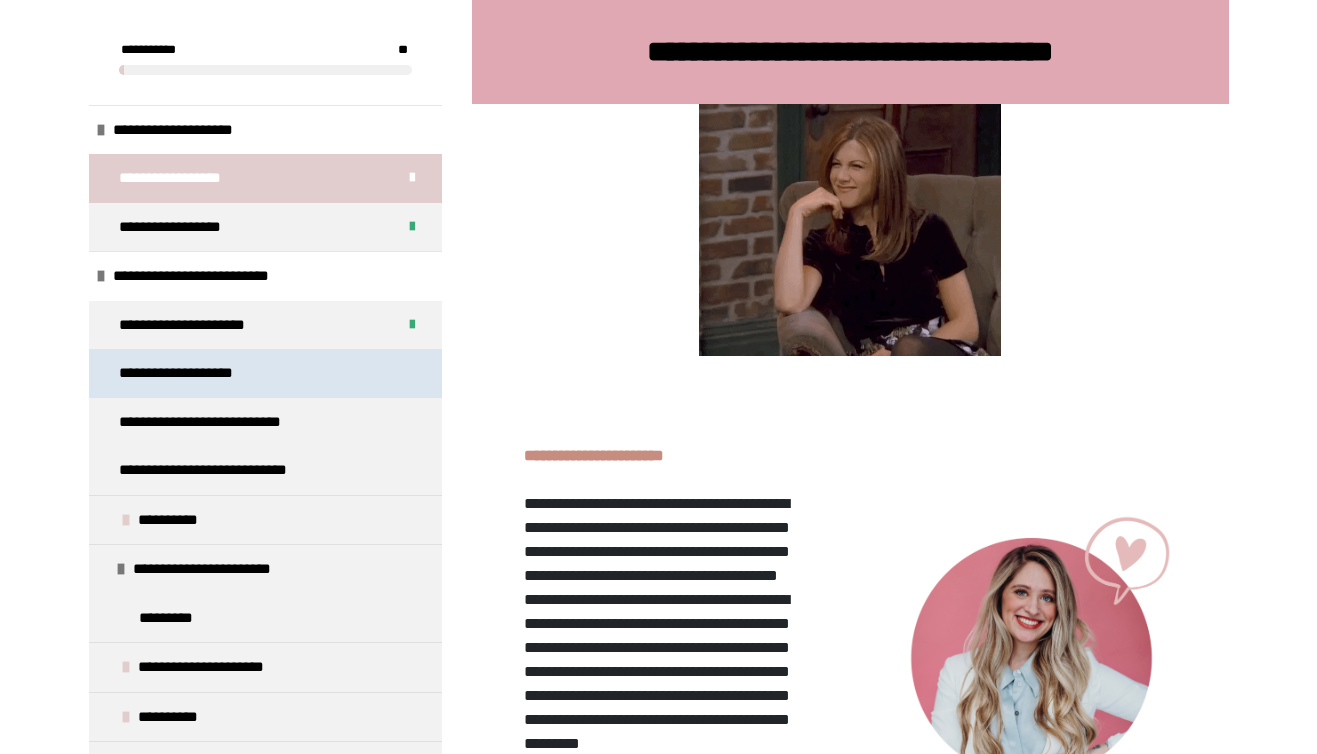 scroll, scrollTop: 317, scrollLeft: 0, axis: vertical 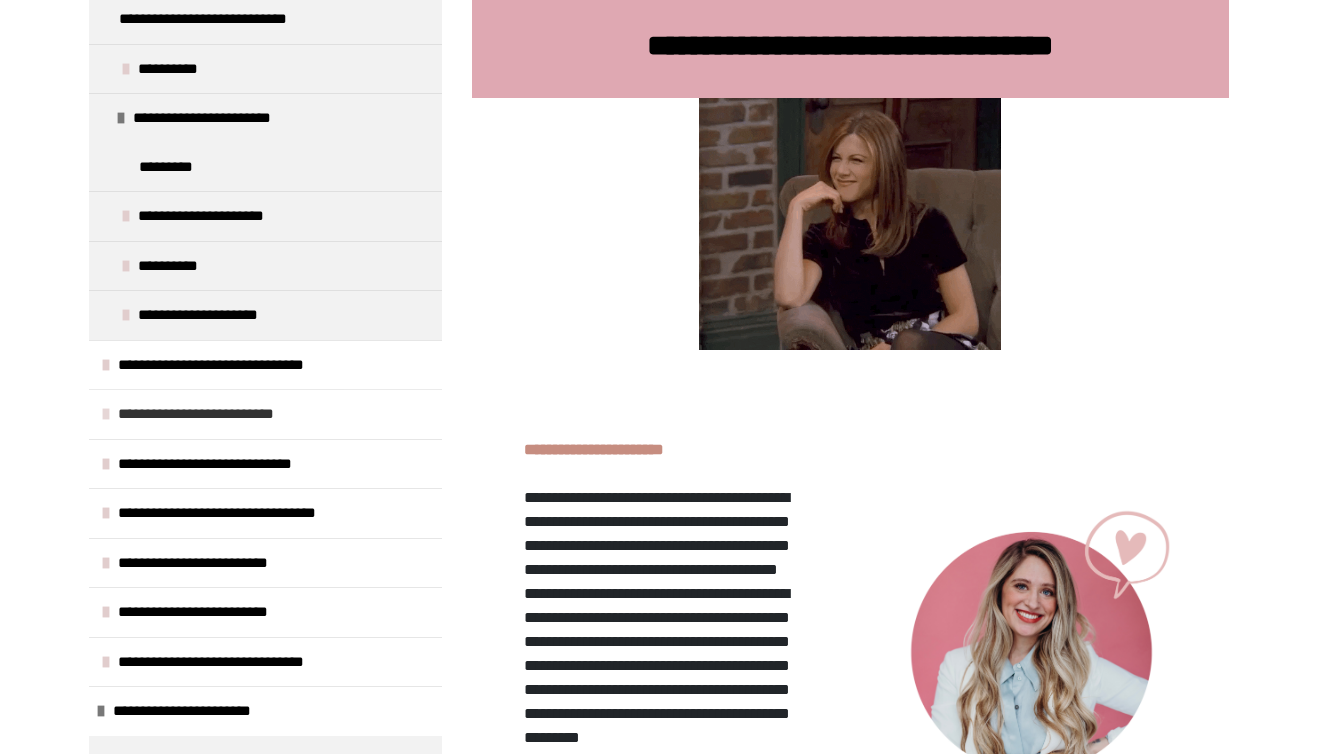 click on "**********" at bounding box center (214, 414) 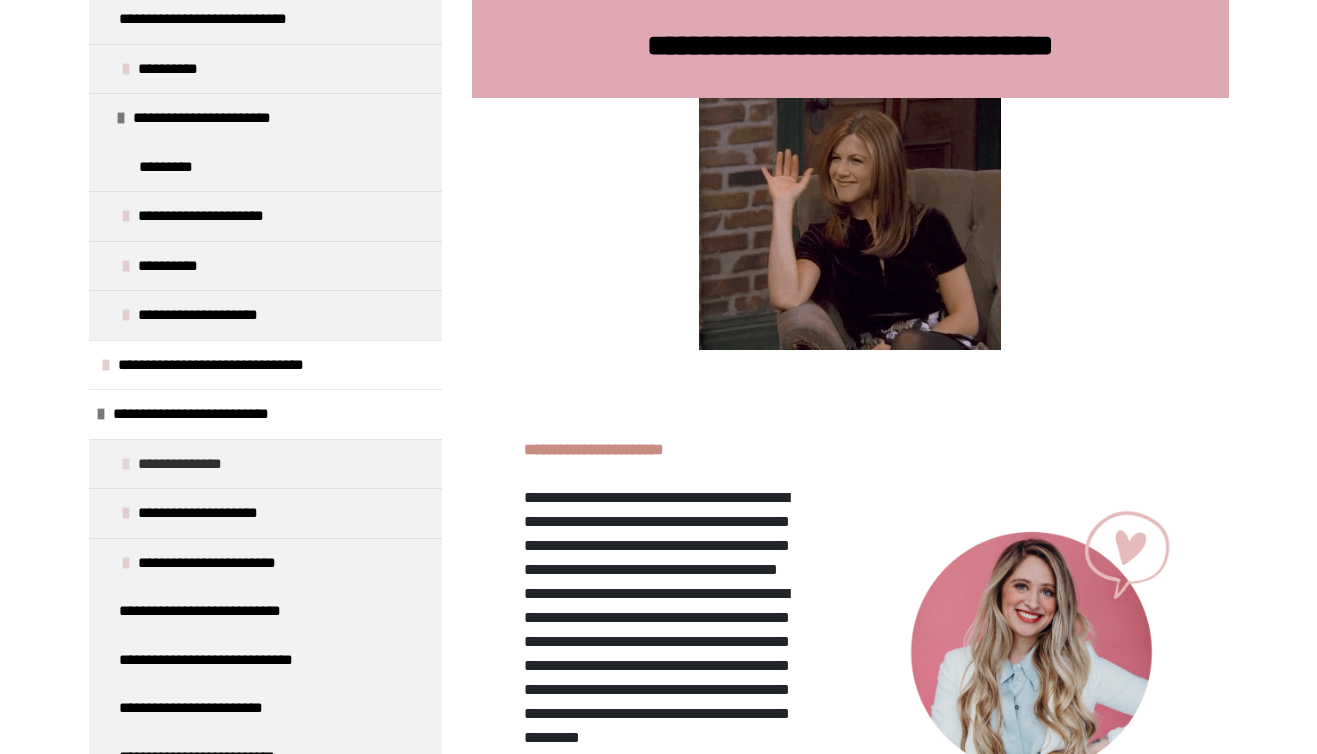click on "**********" at bounding box center (201, 464) 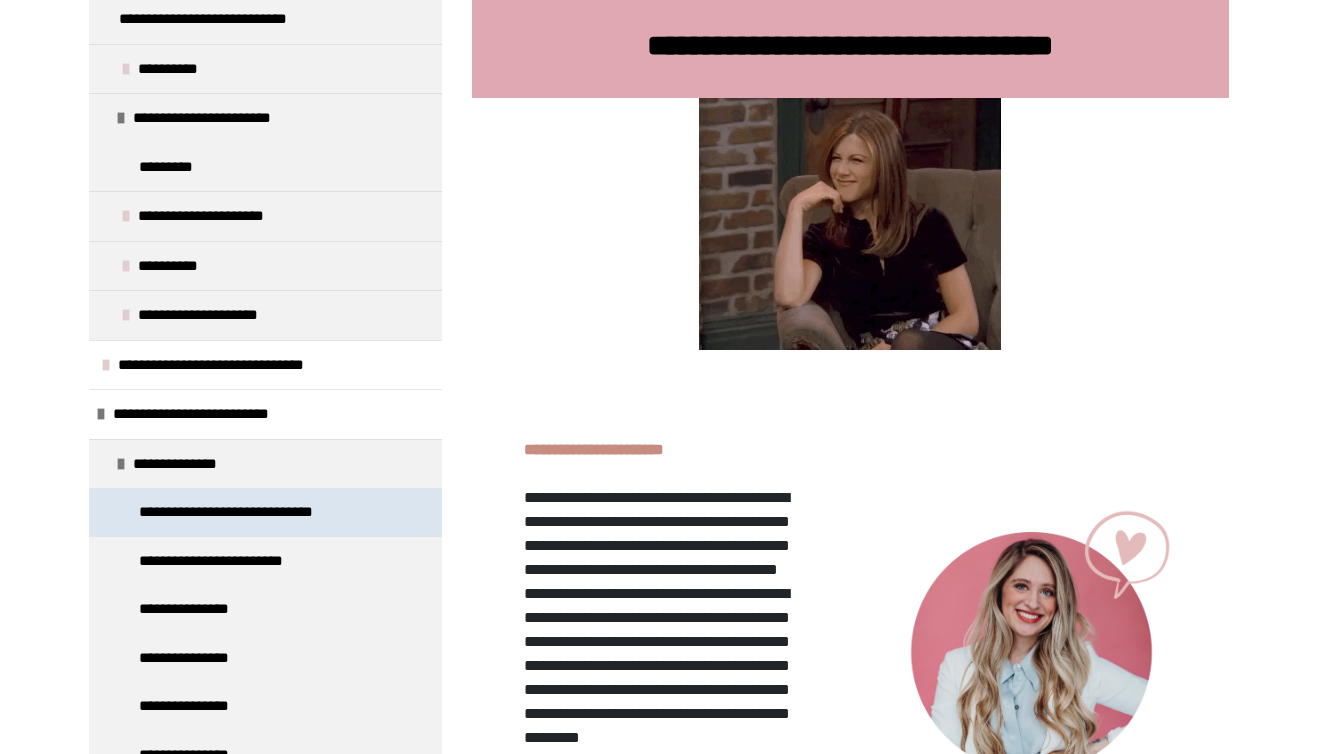 click on "**********" at bounding box center (263, 512) 